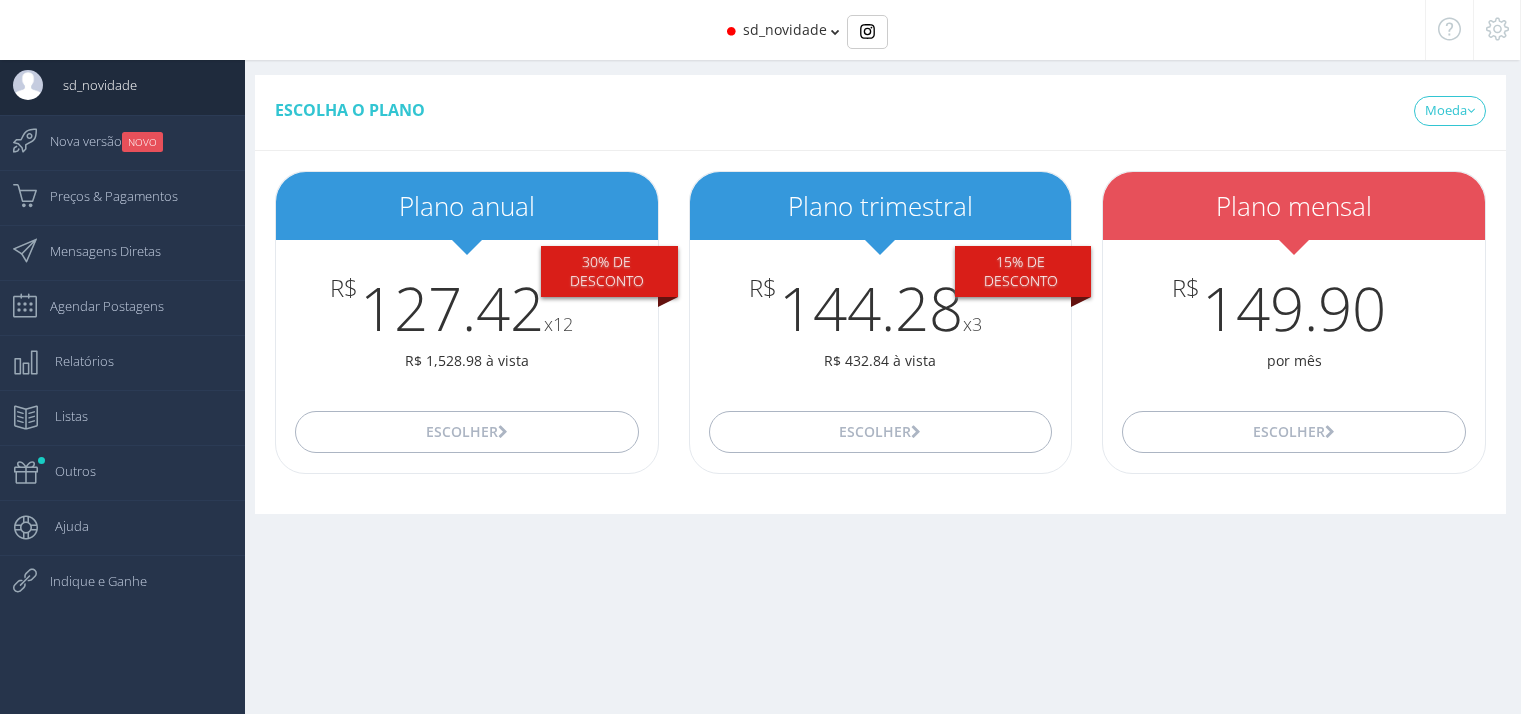 scroll, scrollTop: 0, scrollLeft: 0, axis: both 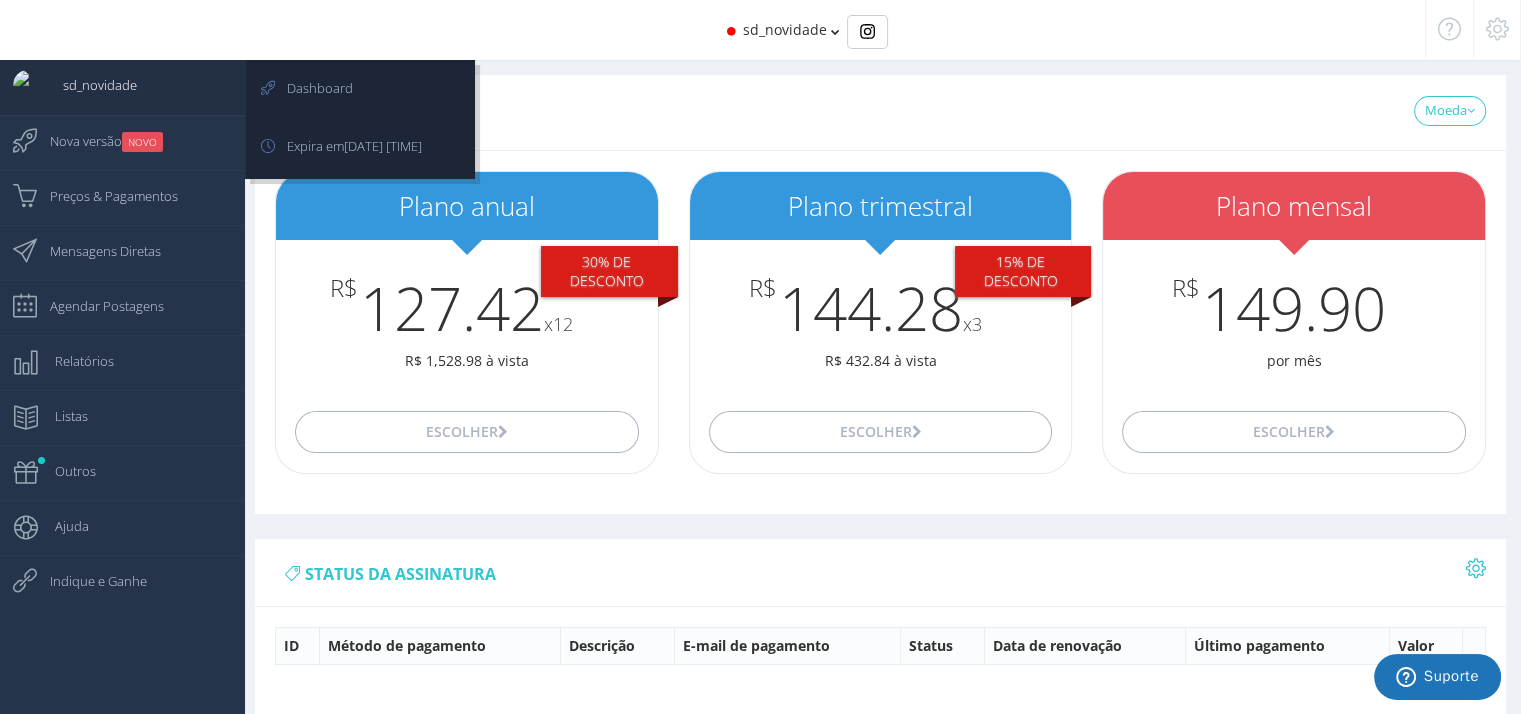click on "sd_novidade" at bounding box center [122, 87] 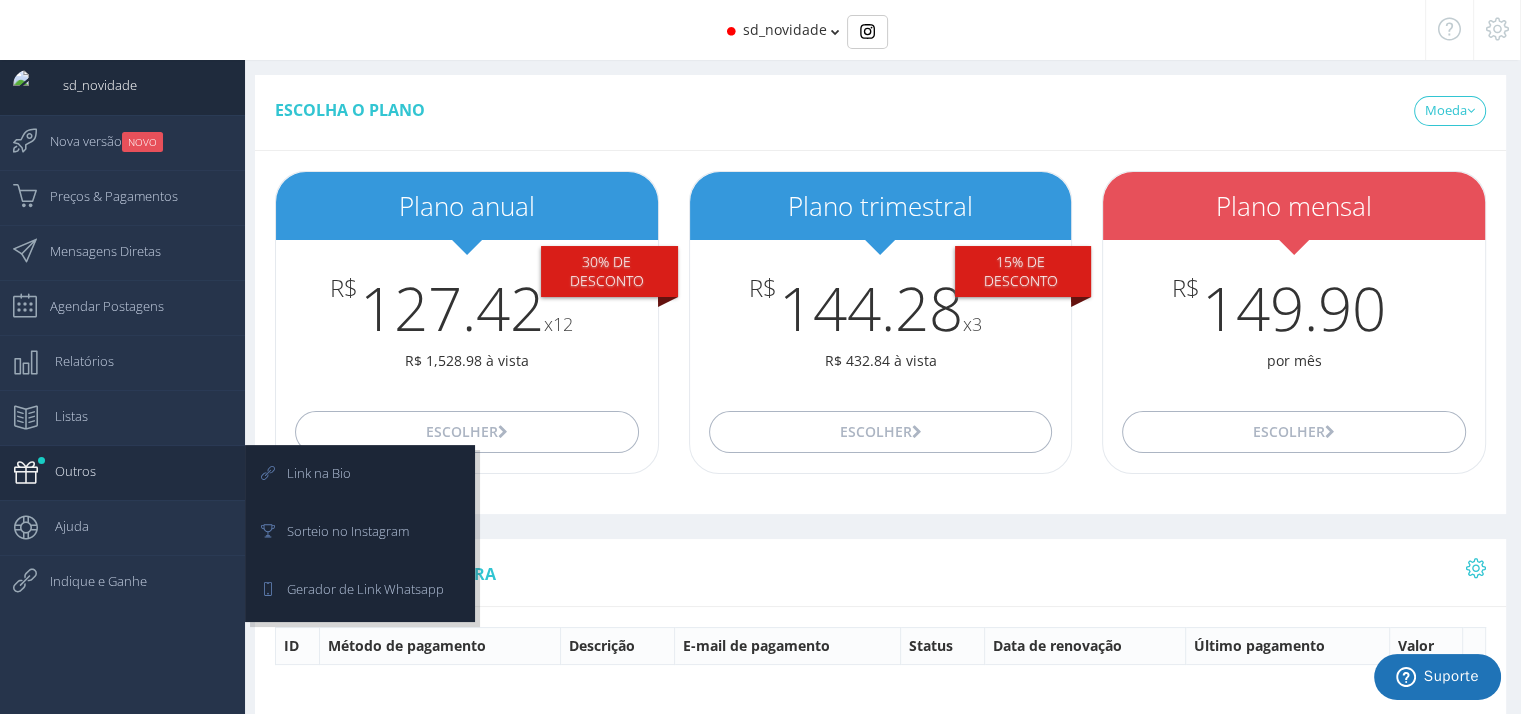 click on "Outros" at bounding box center (122, 87) 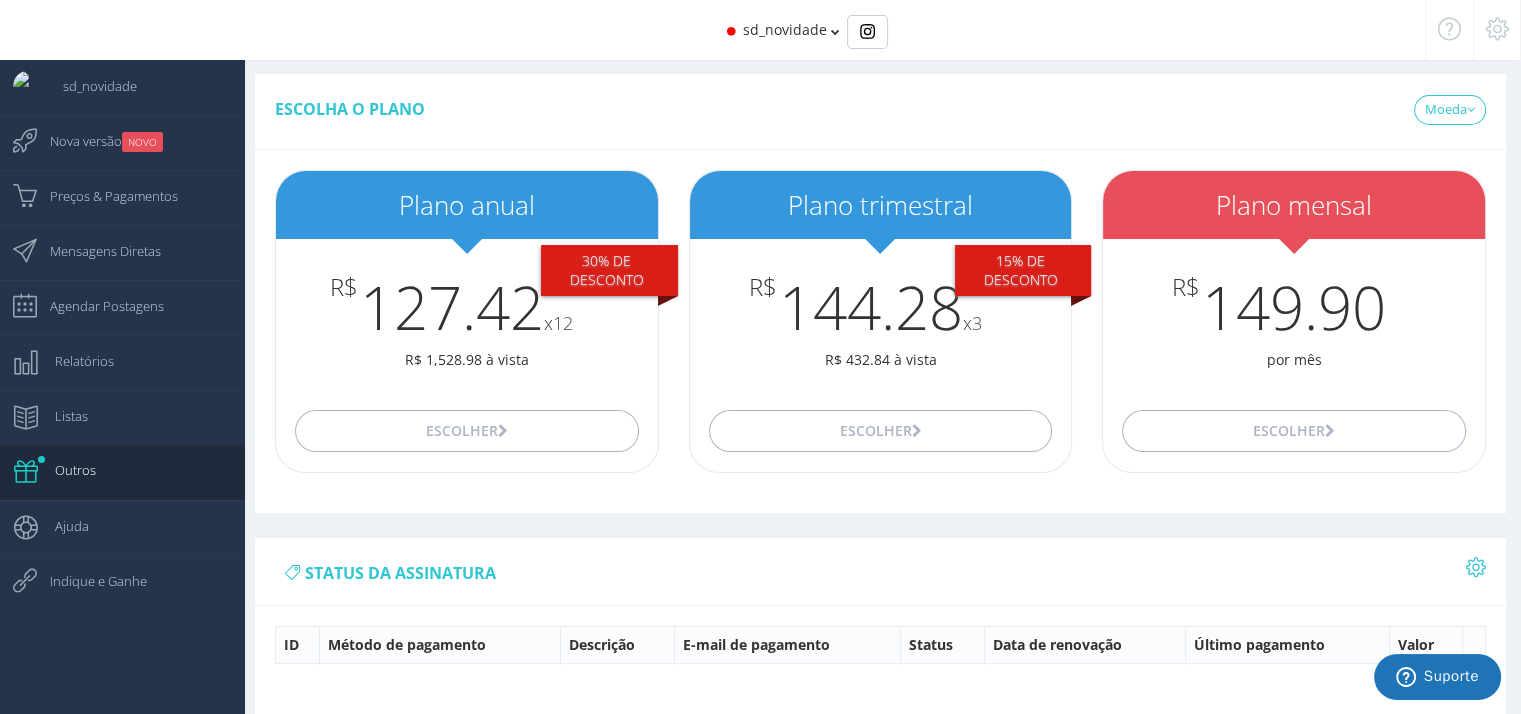 scroll, scrollTop: 0, scrollLeft: 0, axis: both 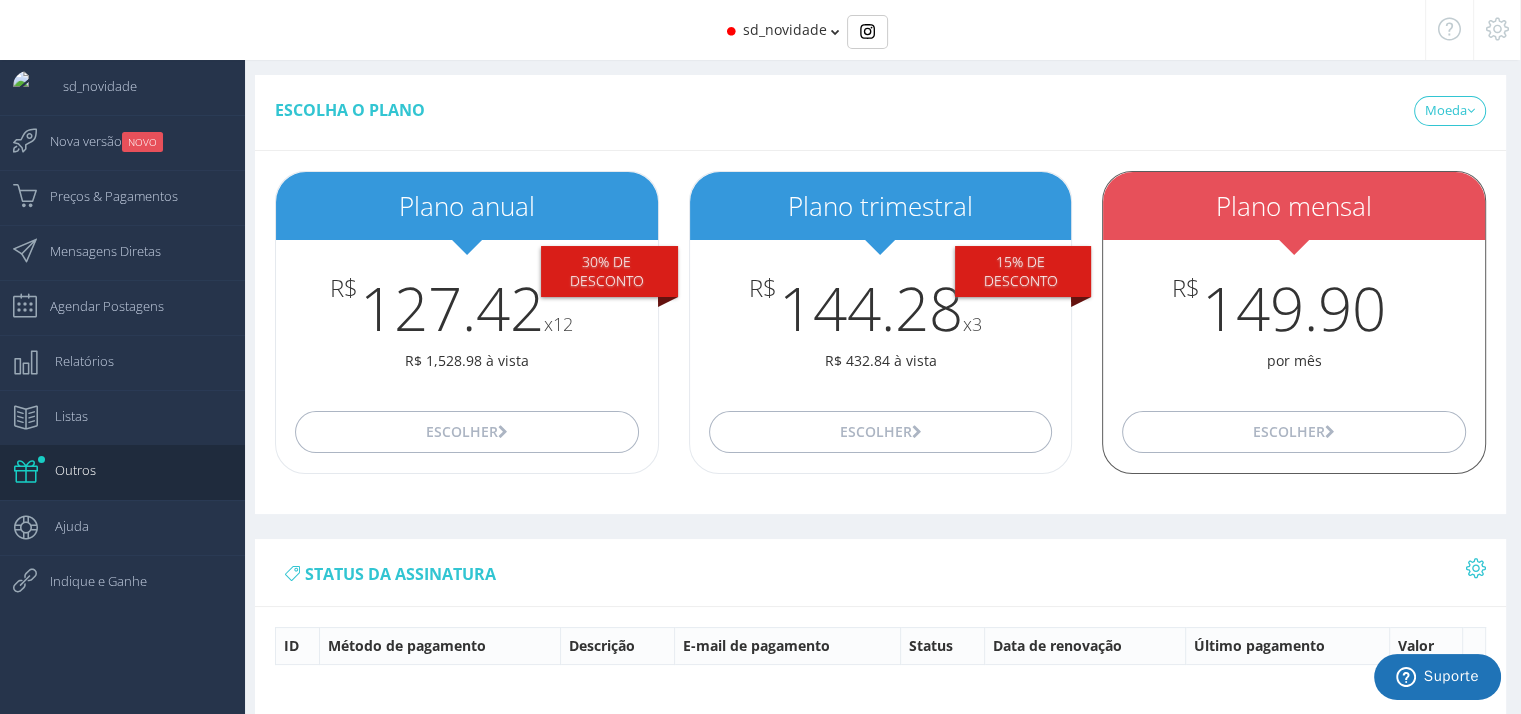 click on "Plano mensal" at bounding box center [1294, 206] 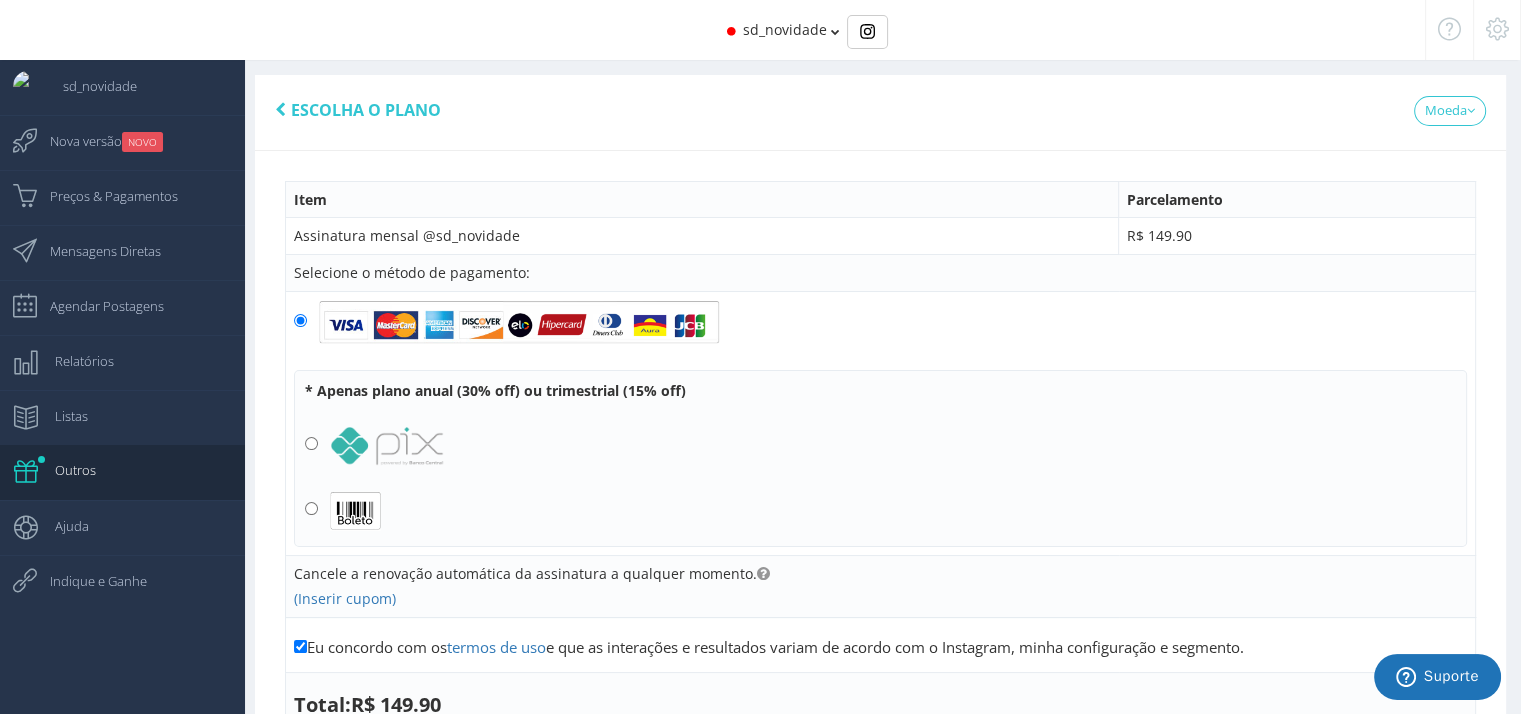 click on "sd_novidade" at bounding box center (760, 30) 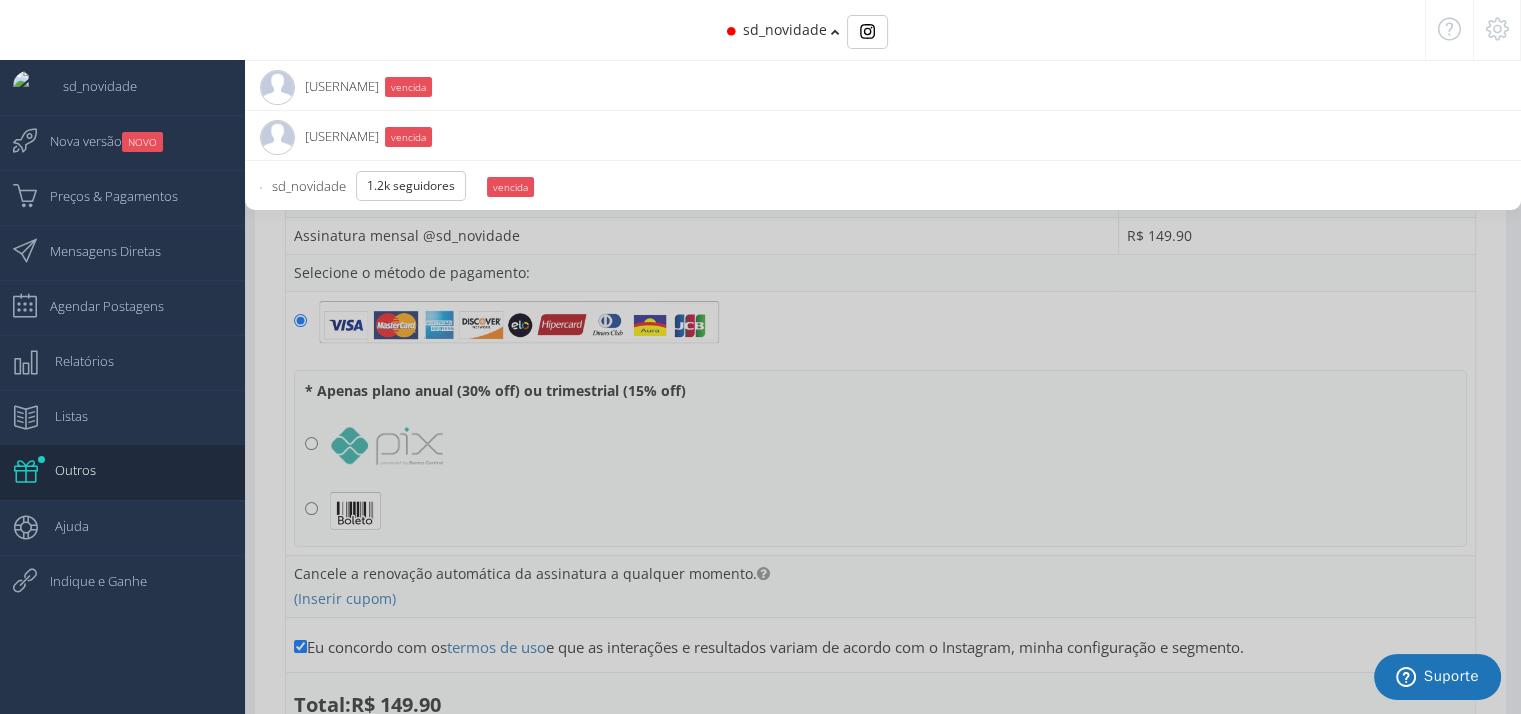 click on "[USERNAME]" at bounding box center [319, 86] 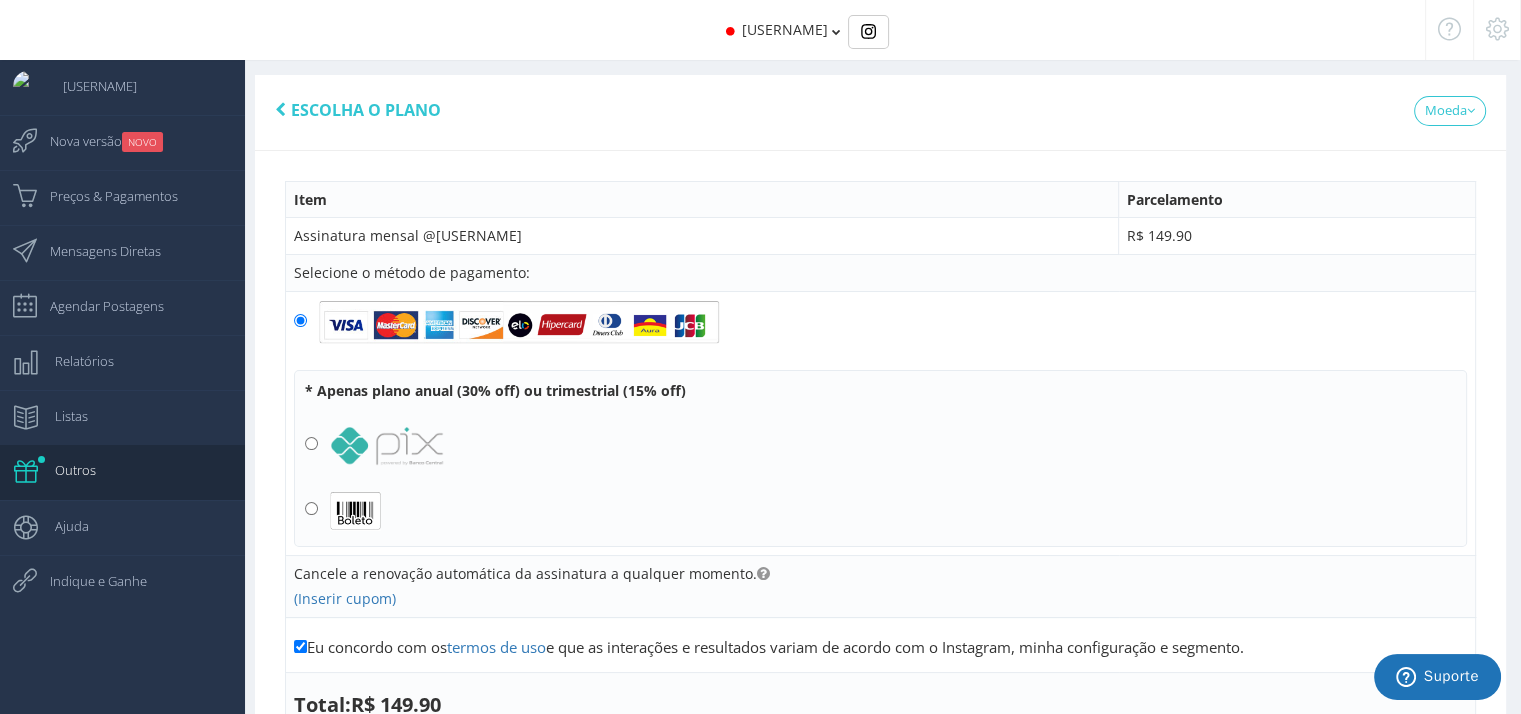click on "[USERNAME]" at bounding box center (785, 29) 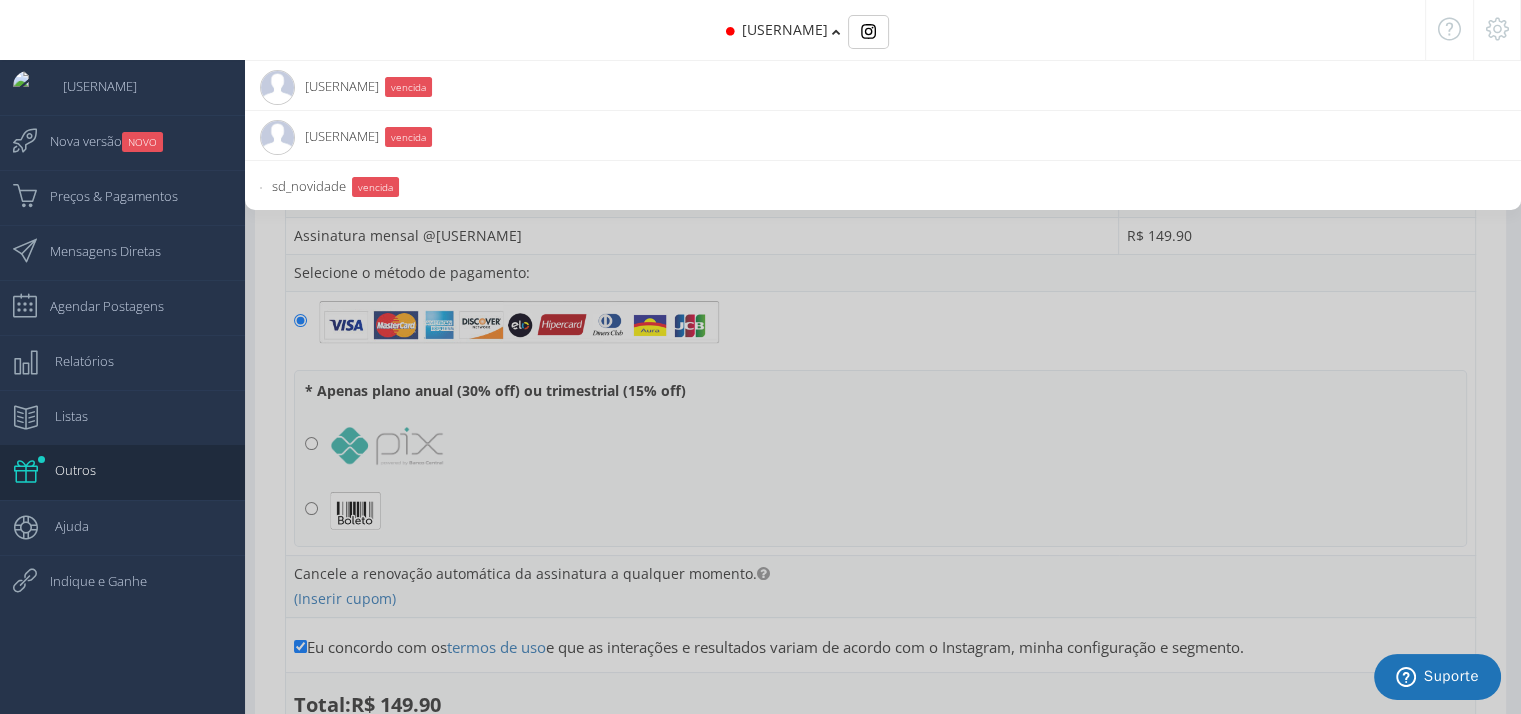 click on "[USERNAME] 1.1K Seguidores" at bounding box center (319, 86) 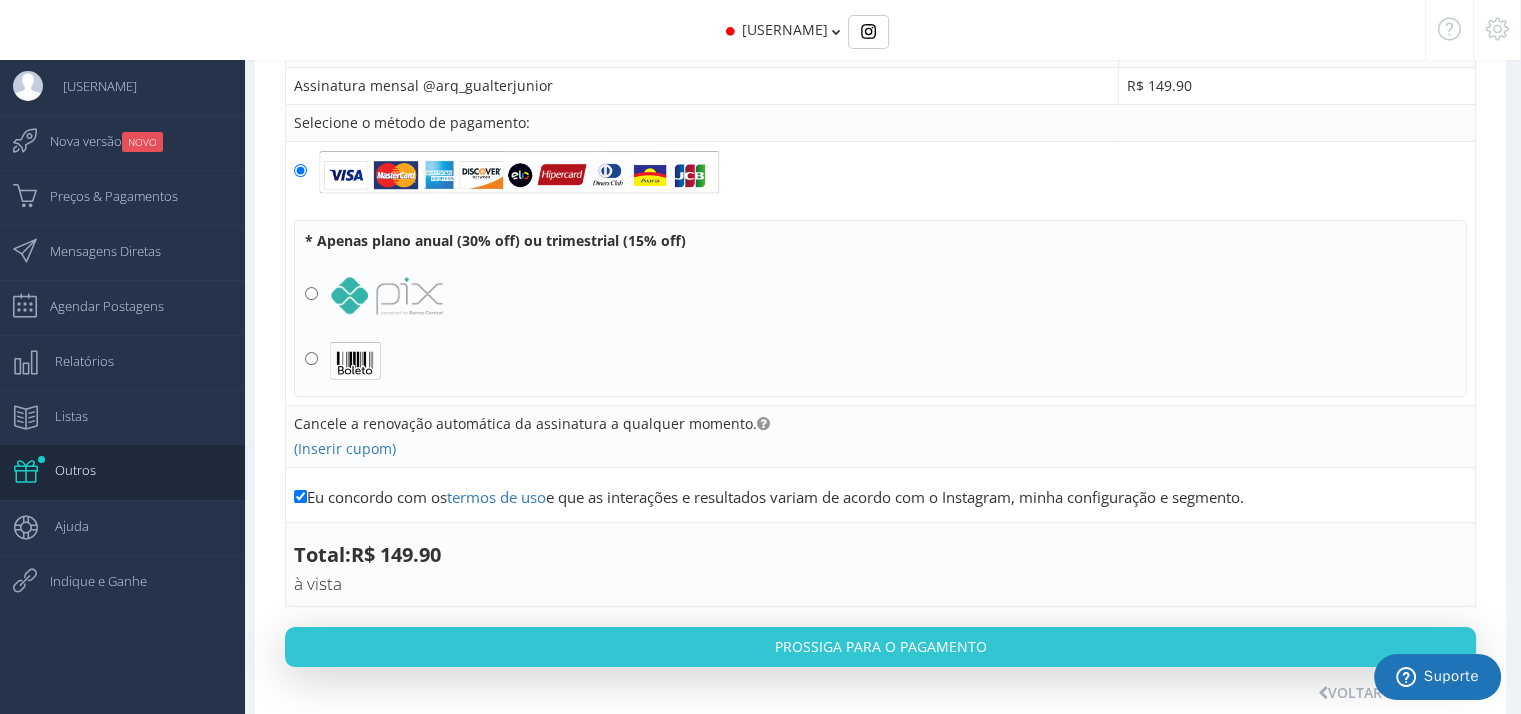 scroll, scrollTop: 0, scrollLeft: 0, axis: both 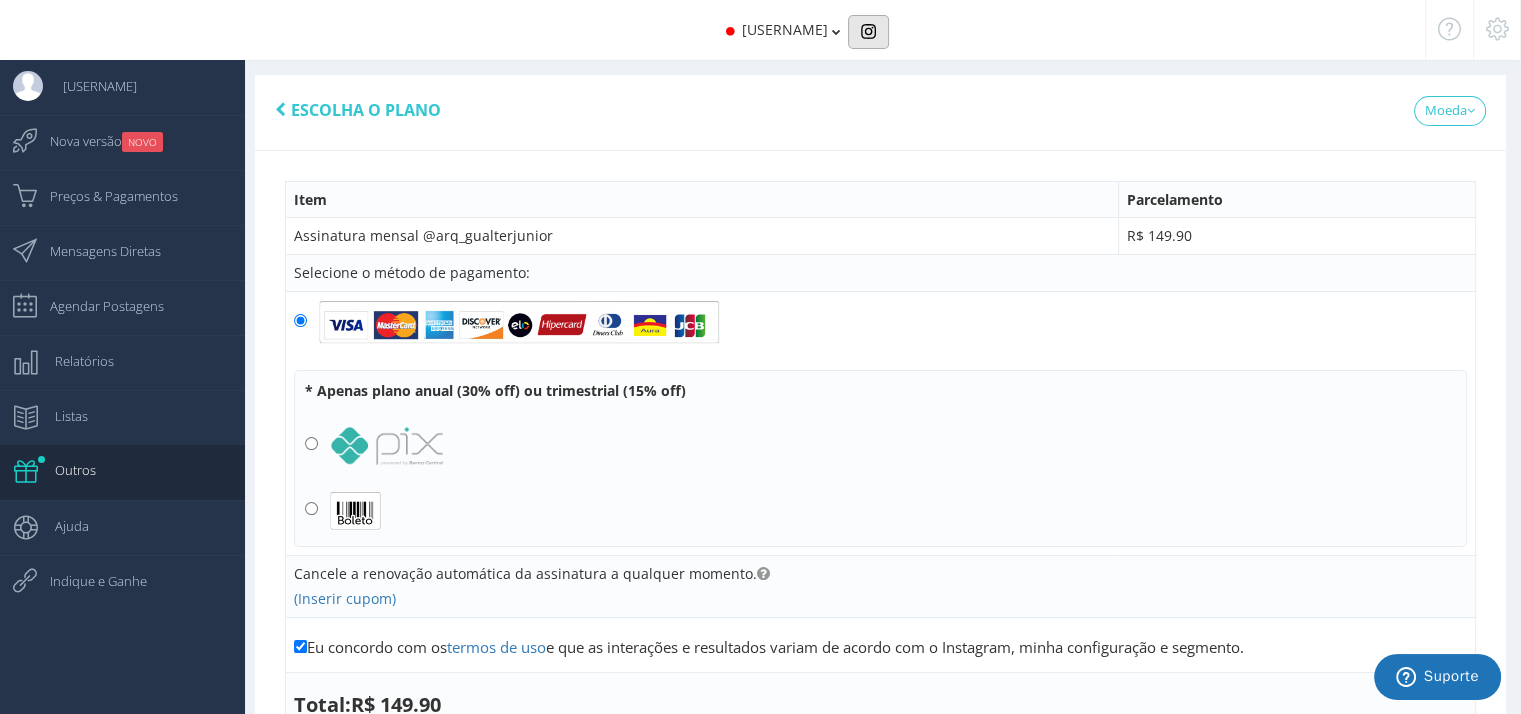 click at bounding box center [868, 32] 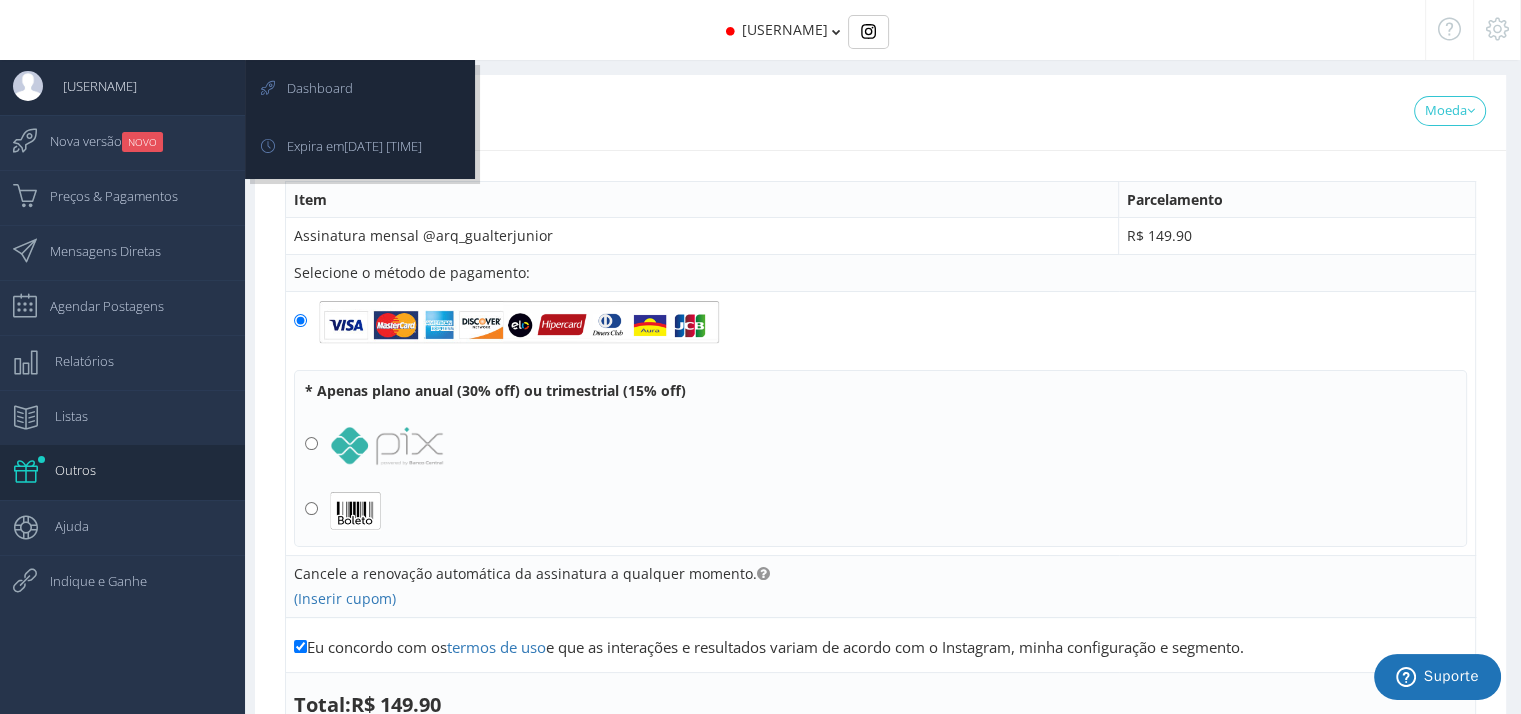 click on "[USERNAME]" at bounding box center [90, 86] 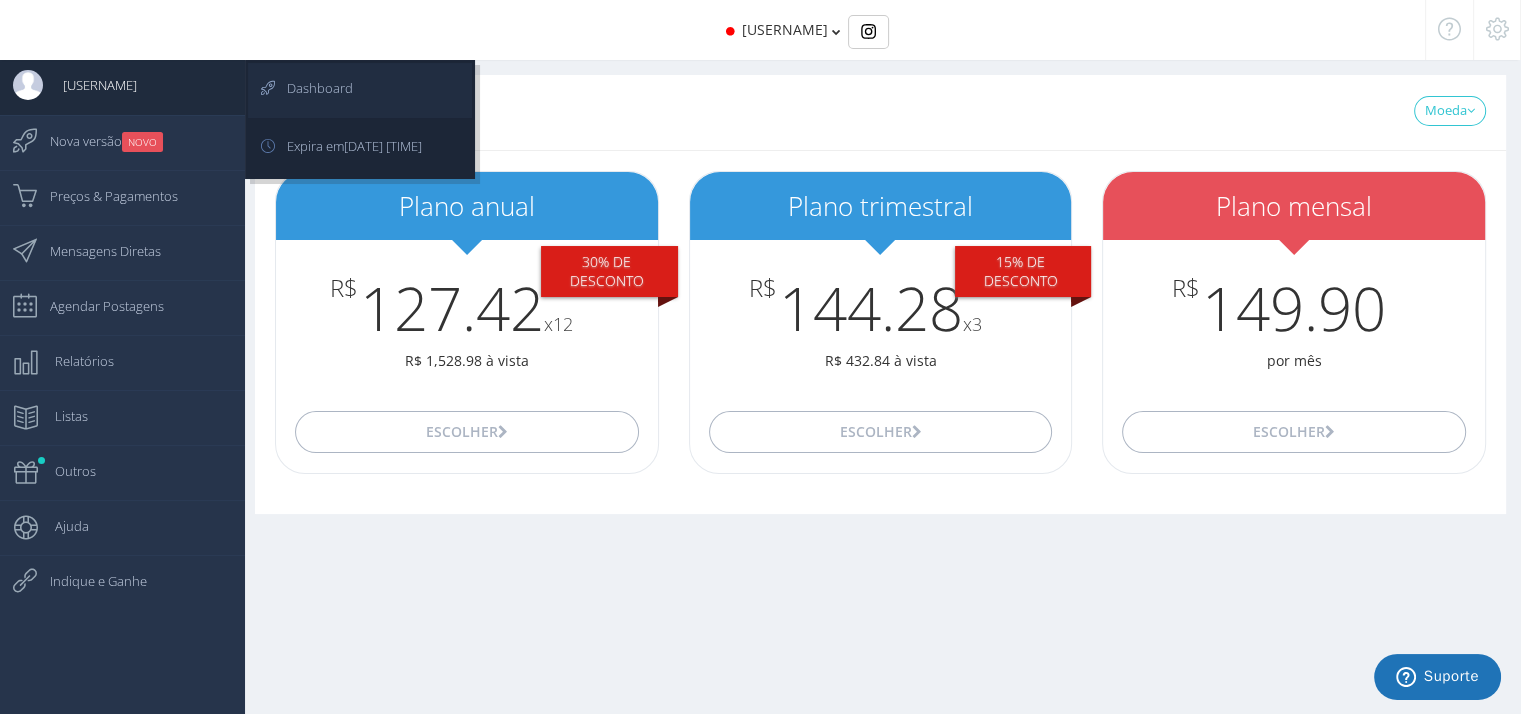 click on "Dashboard" at bounding box center [360, 90] 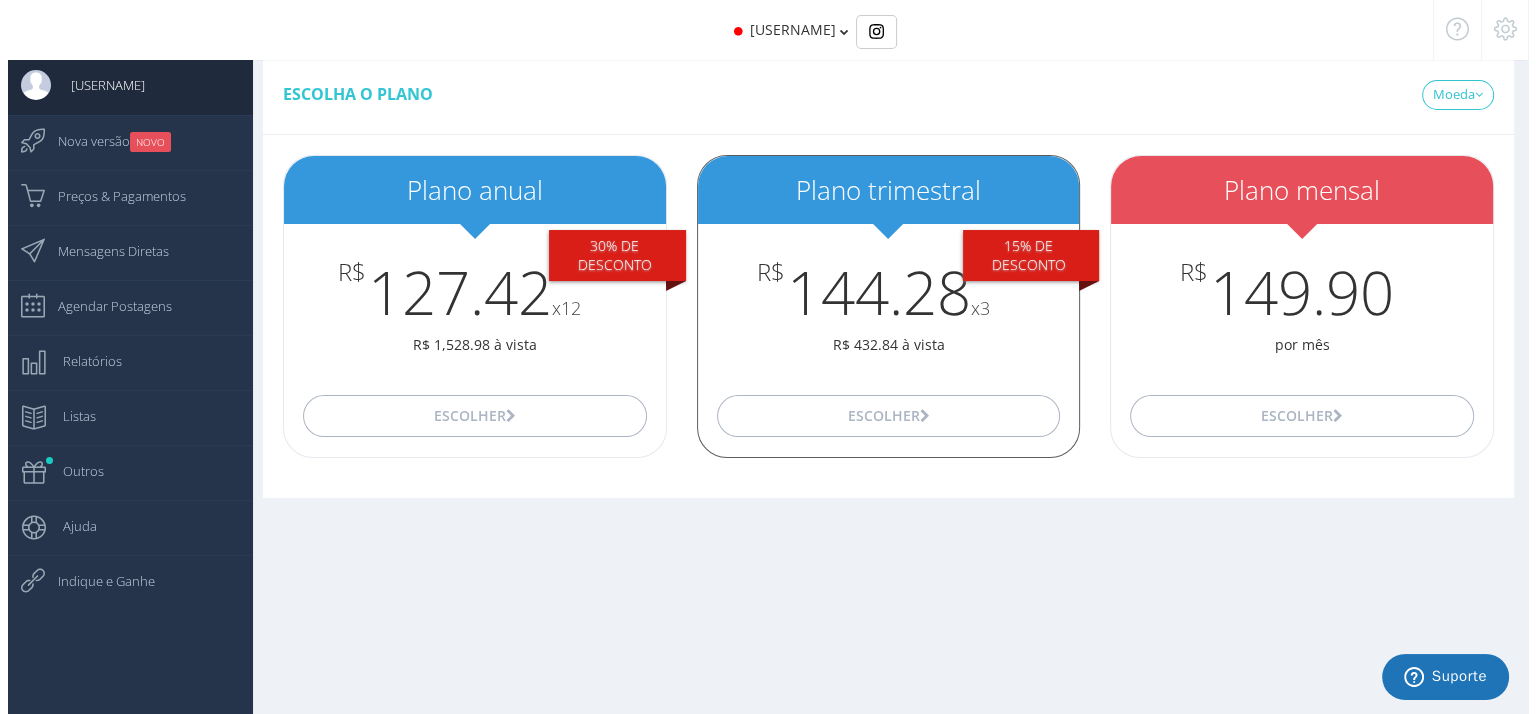 scroll, scrollTop: 20, scrollLeft: 0, axis: vertical 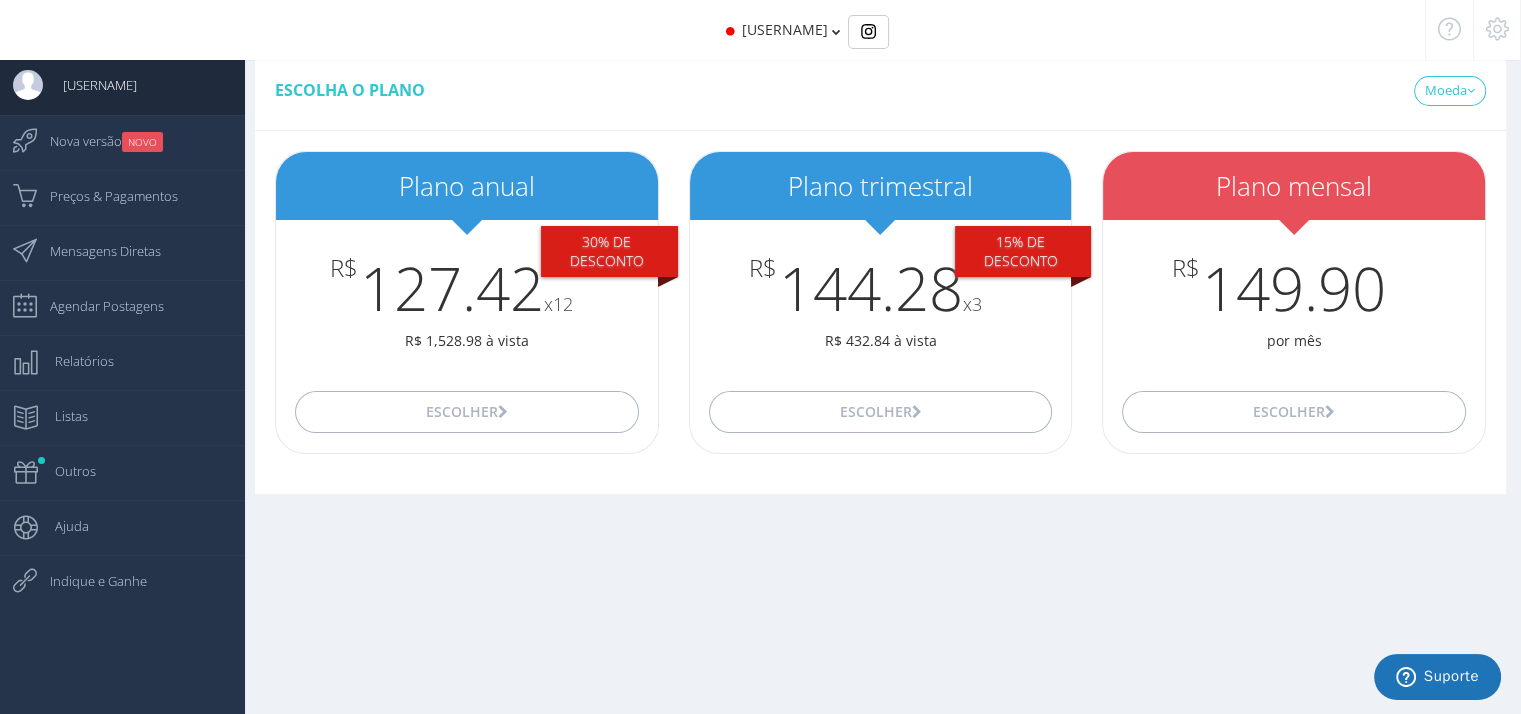 click at bounding box center [1497, 29] 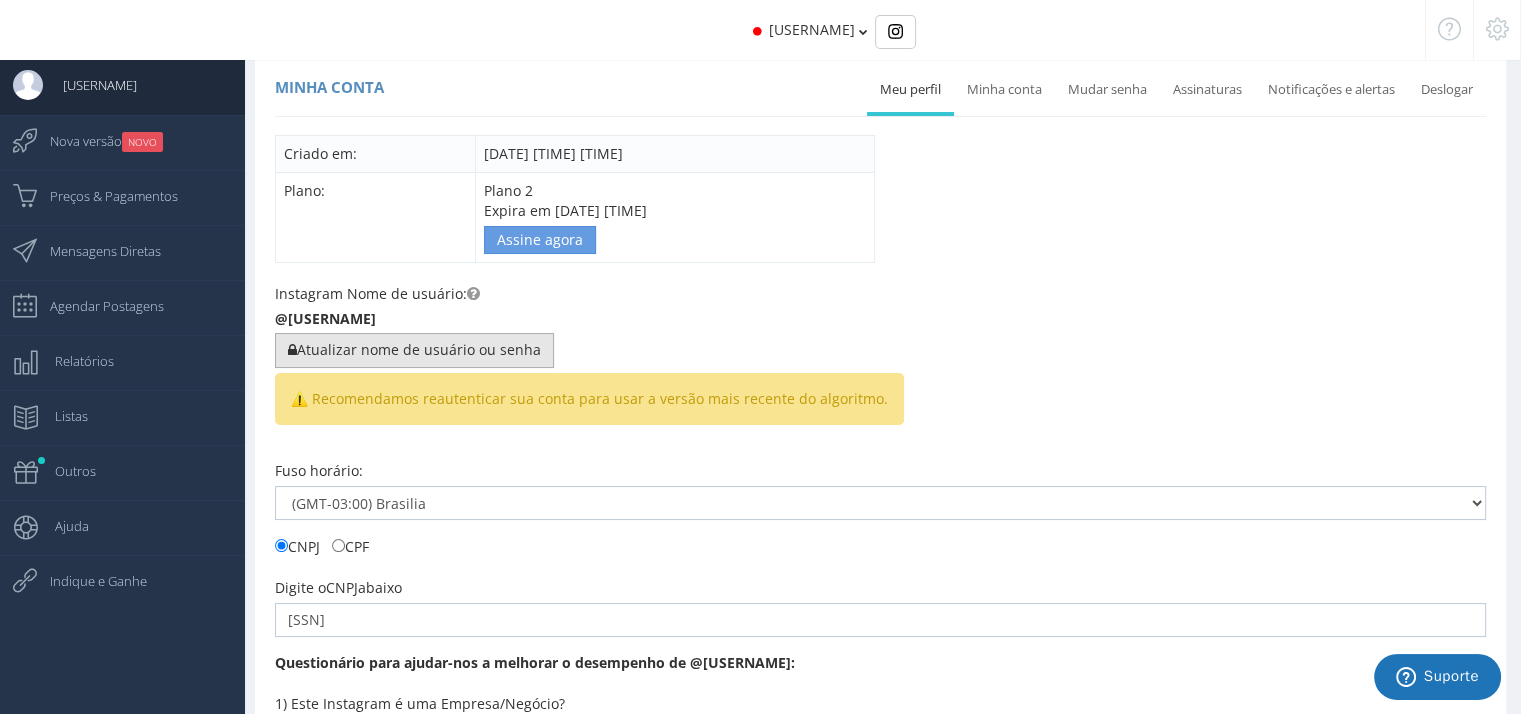 click on "Atualizar nome de usuário ou senha" at bounding box center [414, 350] 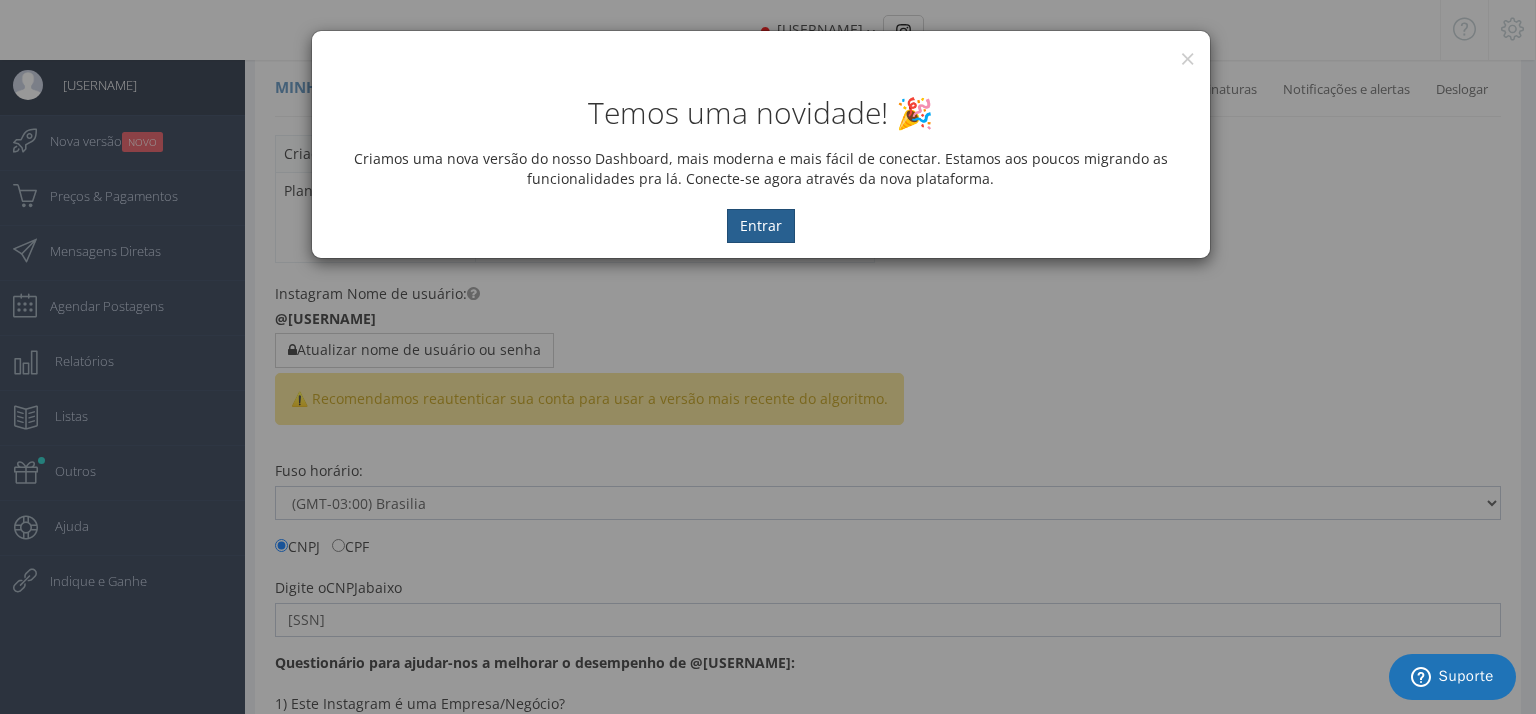 click on "Entrar" at bounding box center [761, 226] 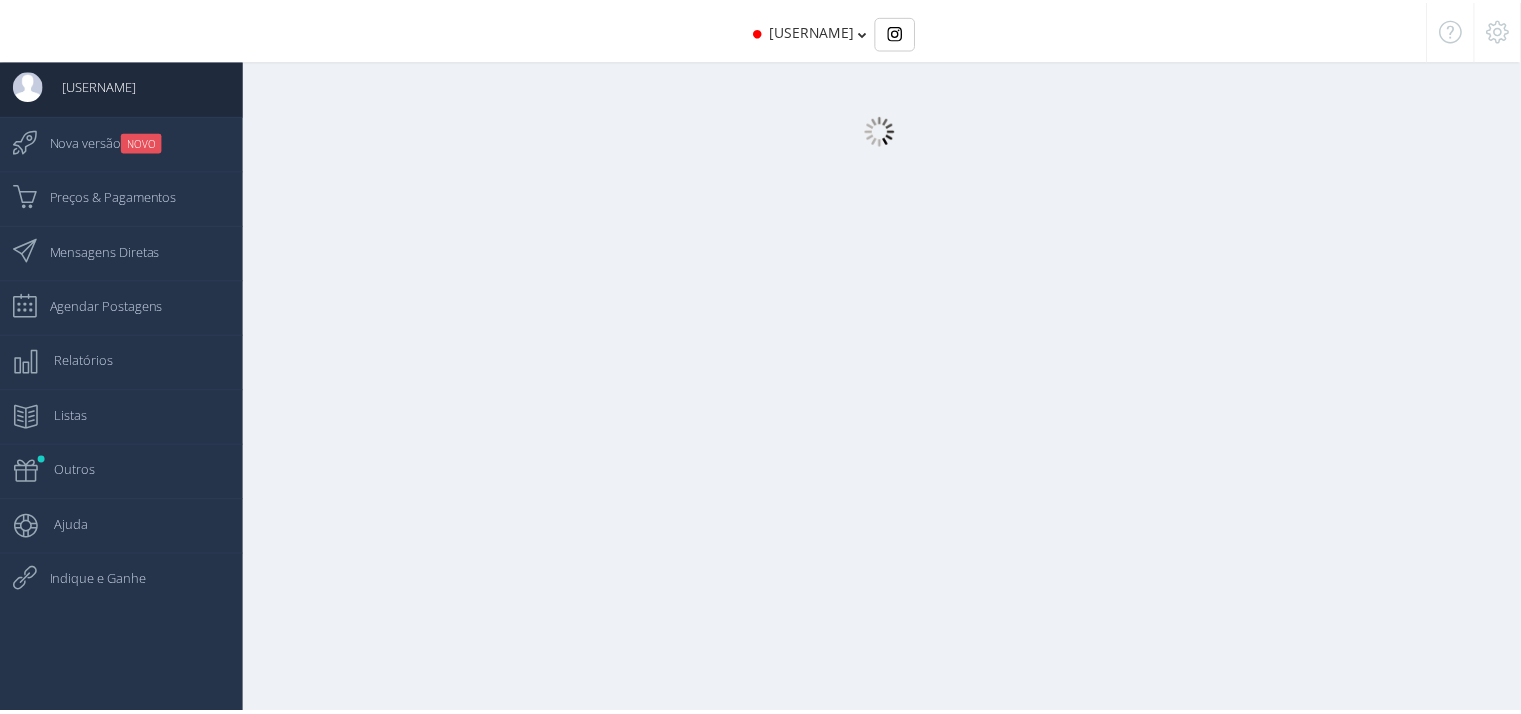 scroll, scrollTop: 0, scrollLeft: 0, axis: both 